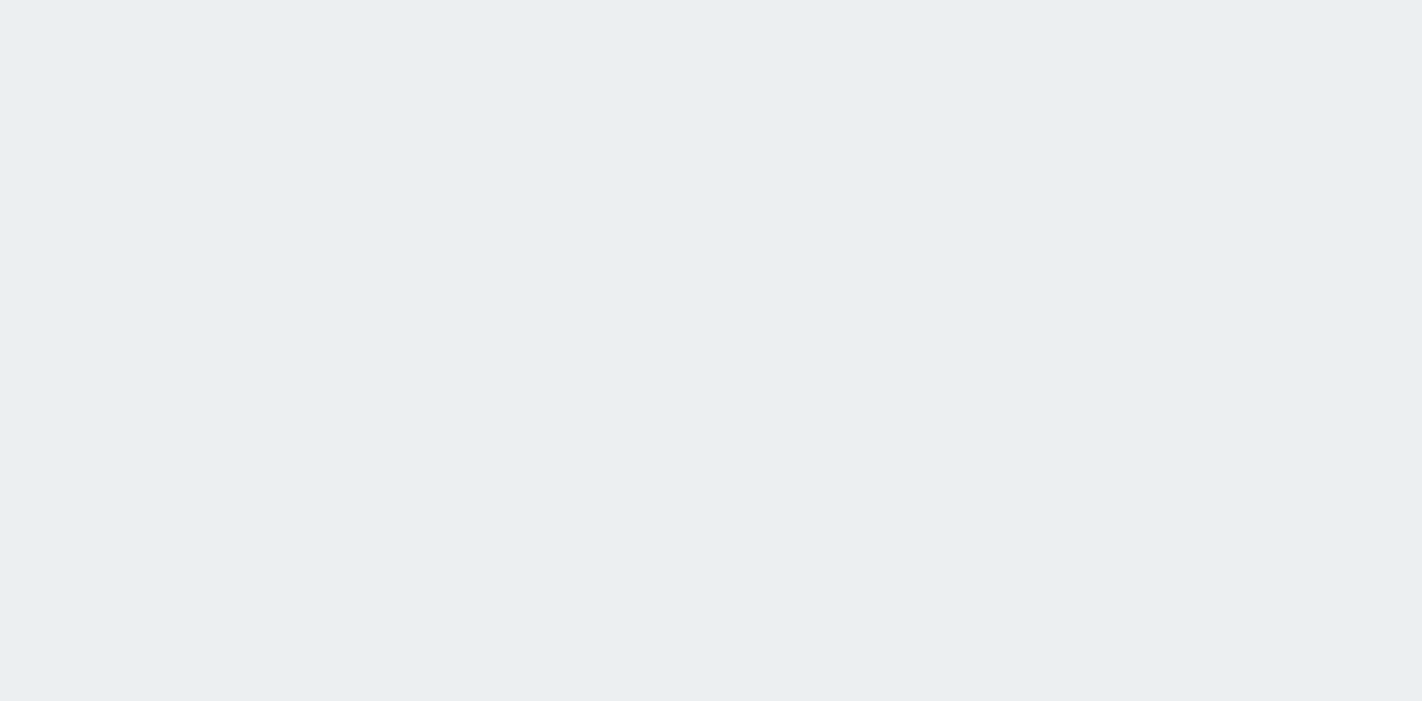 scroll, scrollTop: 0, scrollLeft: 0, axis: both 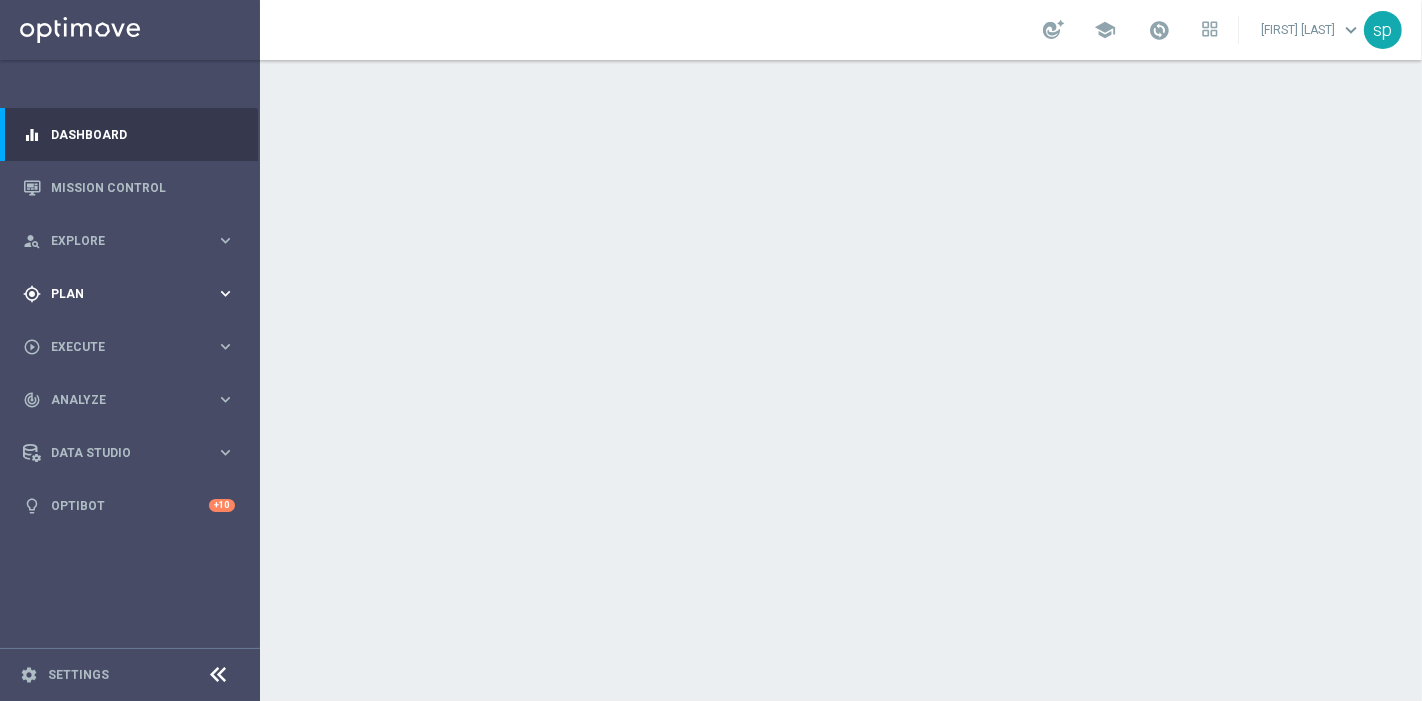 click on "Plan" at bounding box center (133, 294) 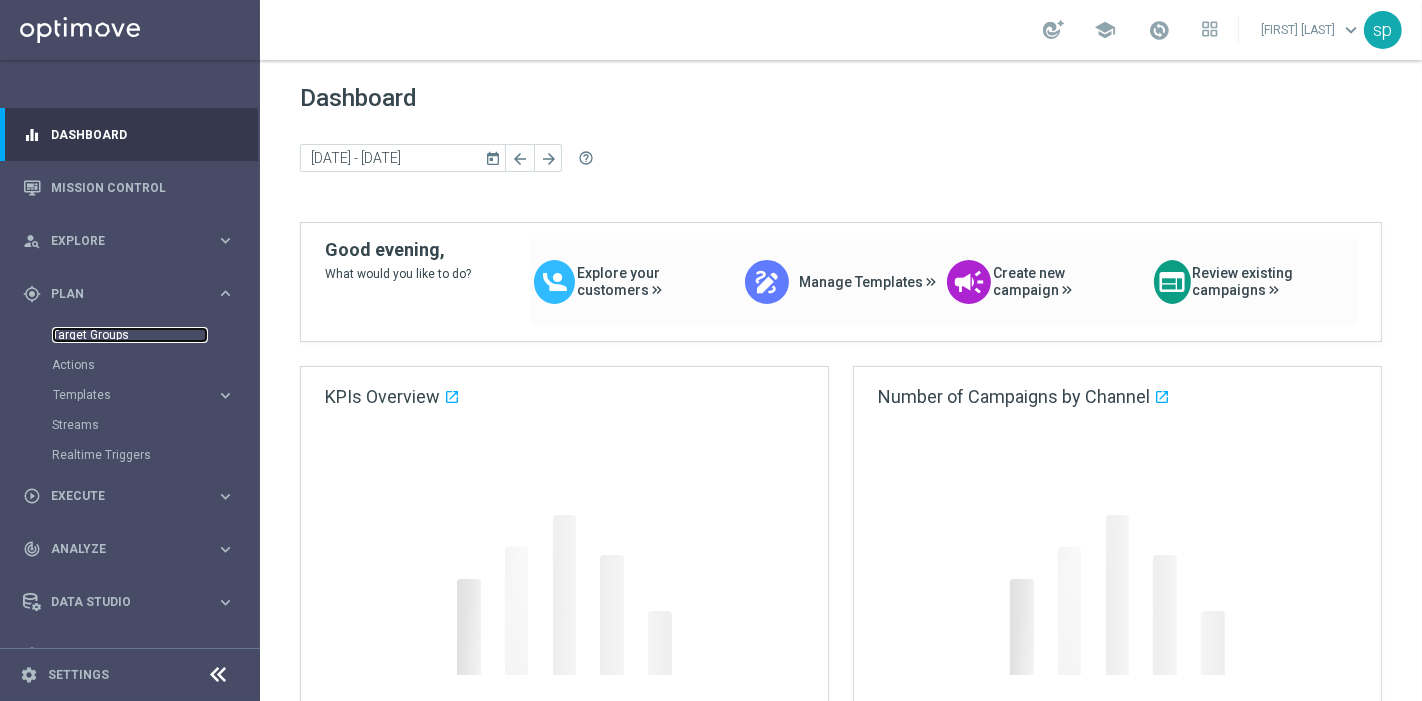 click on "Target Groups" at bounding box center (130, 335) 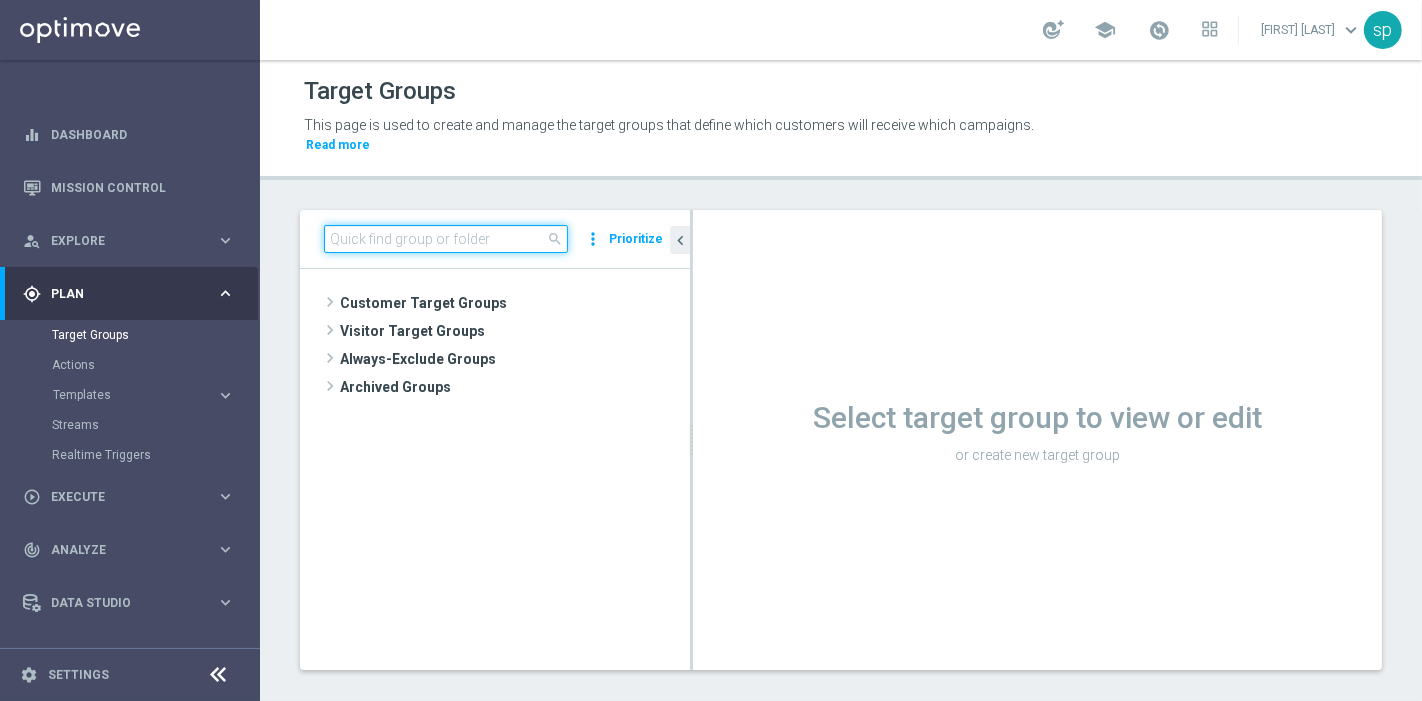 click at bounding box center (446, 239) 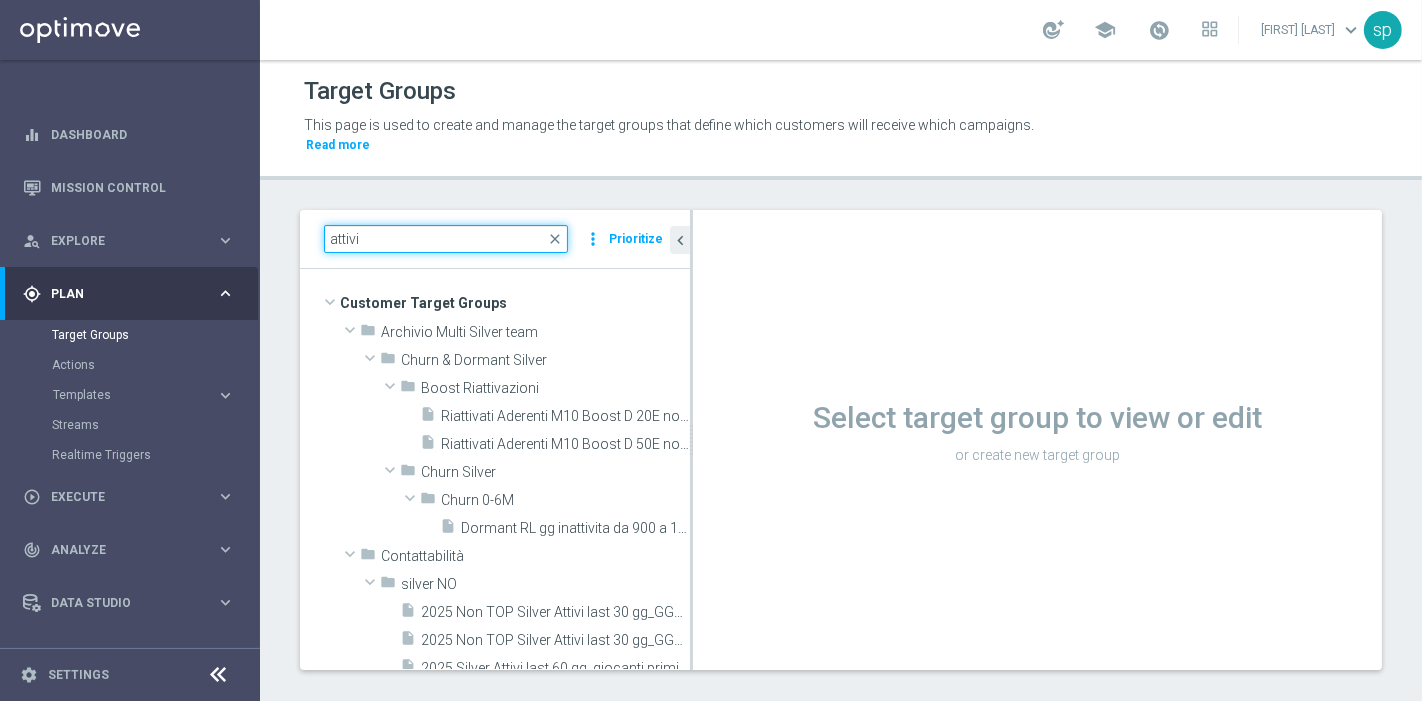 type on "attivi" 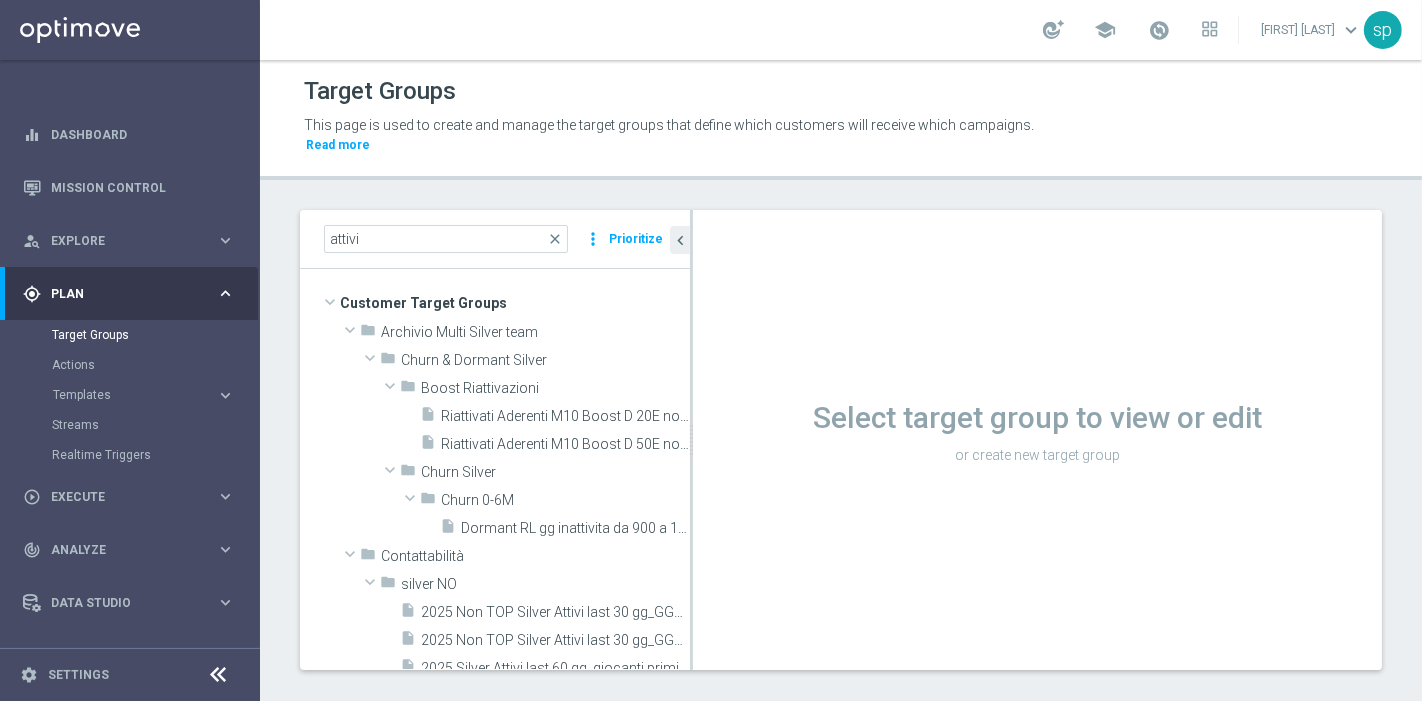 scroll, scrollTop: 349, scrollLeft: 0, axis: vertical 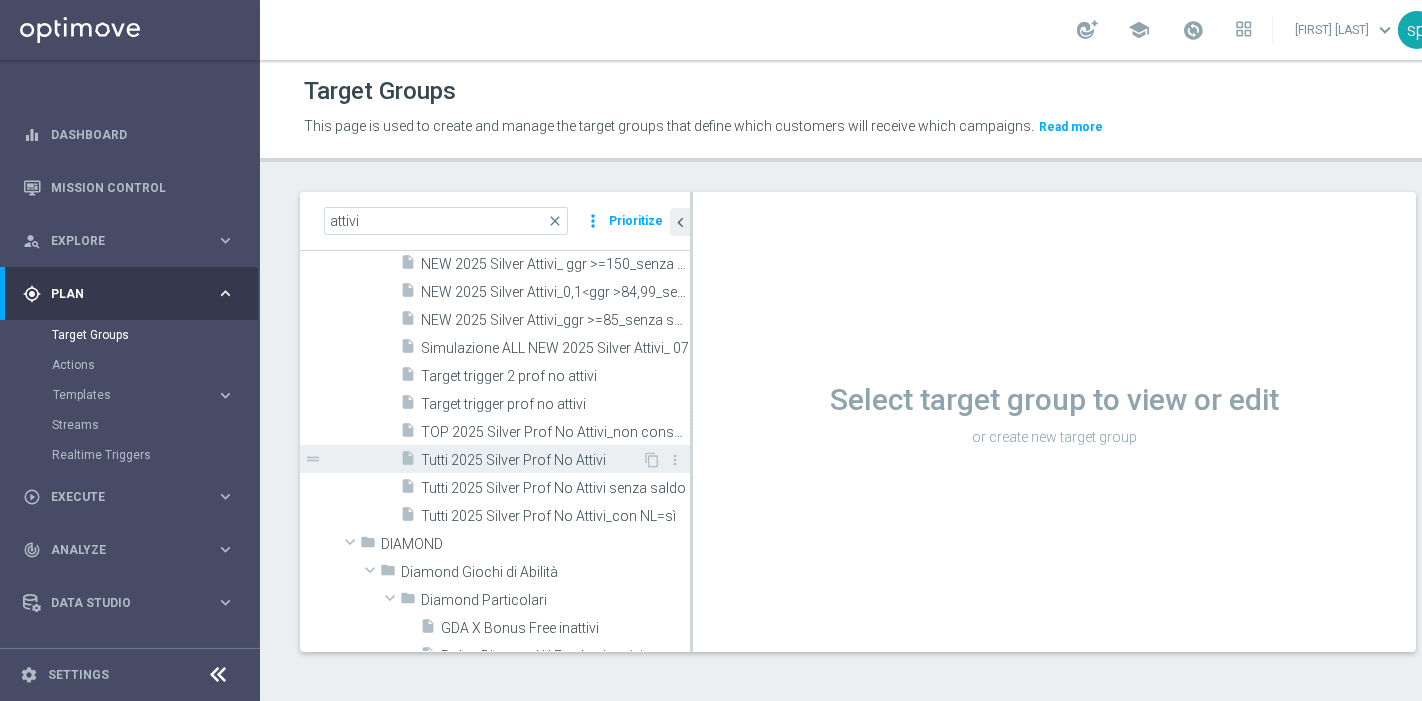 click on "insert_drive_file
Tutti 2025 Silver Prof No Attivi" at bounding box center (521, 459) 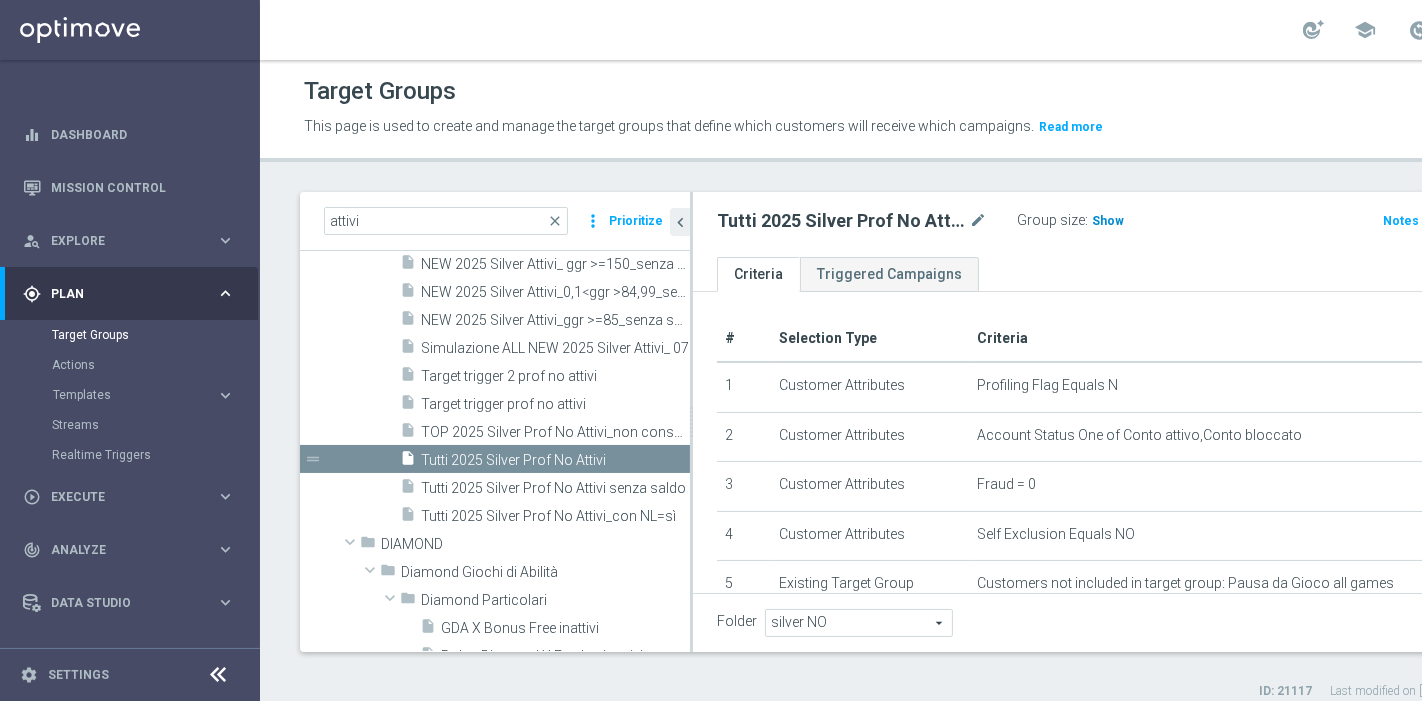 click on "Show" 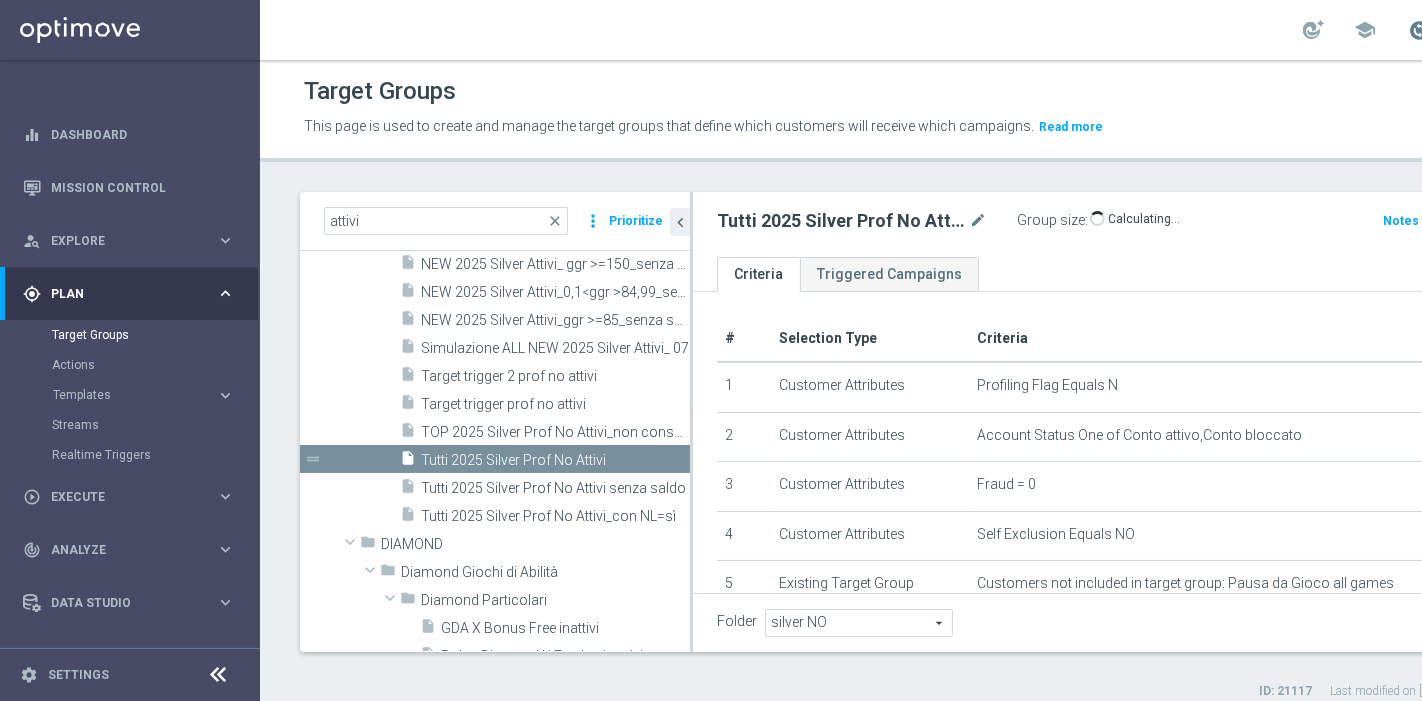 click at bounding box center (1419, 30) 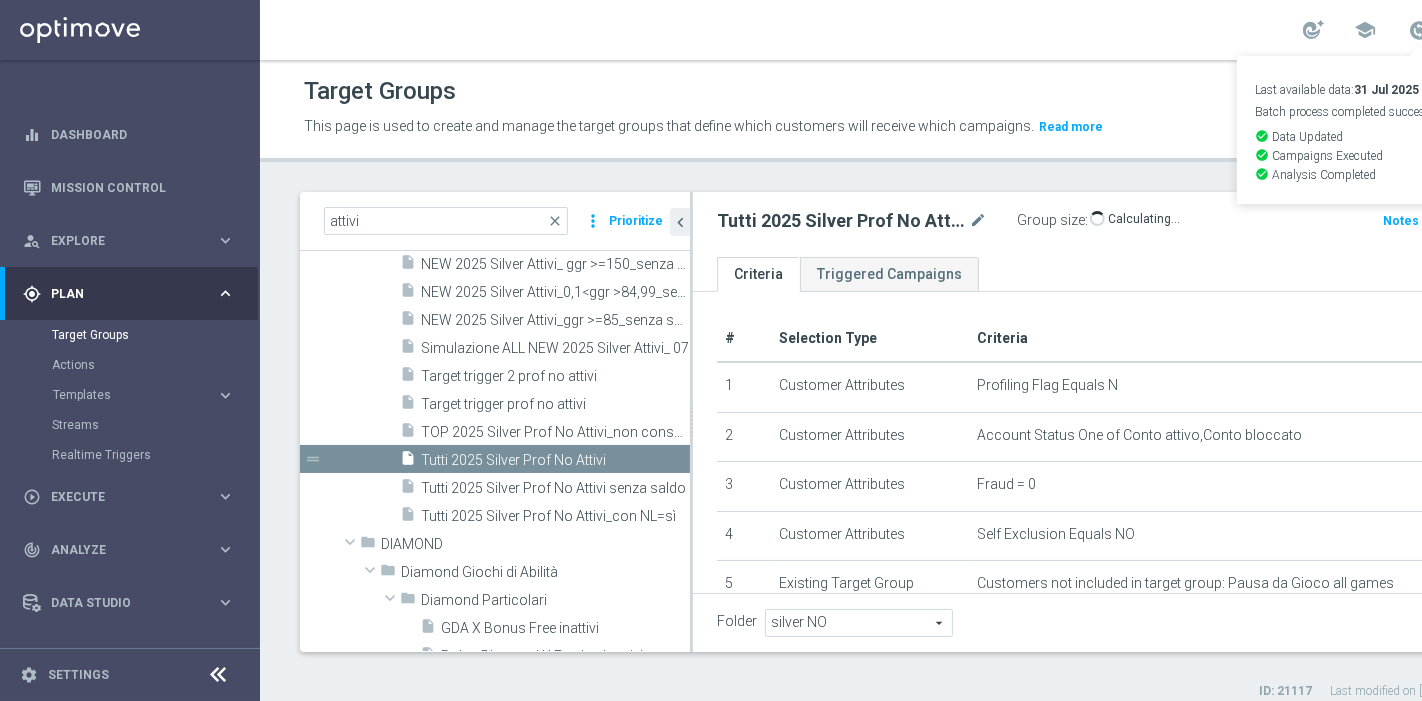 click on "Target Groups" 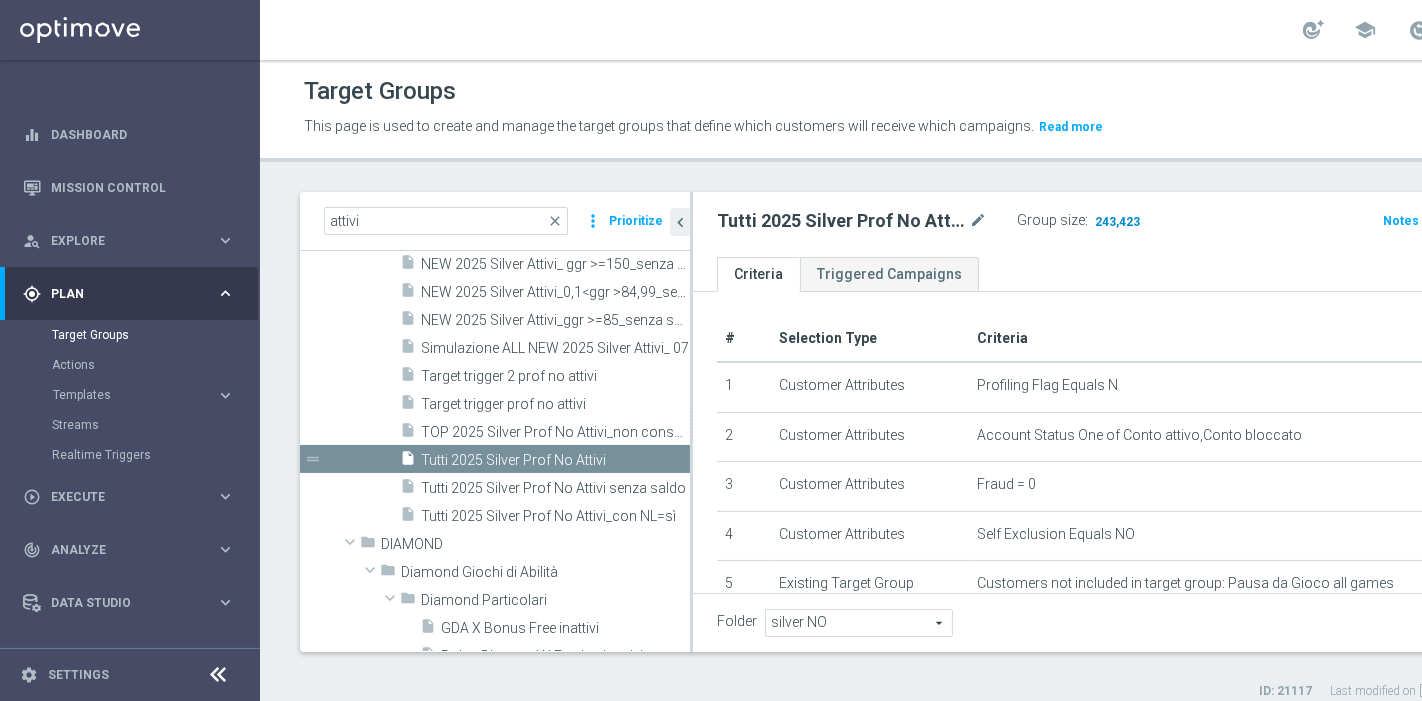 click on "243,423" 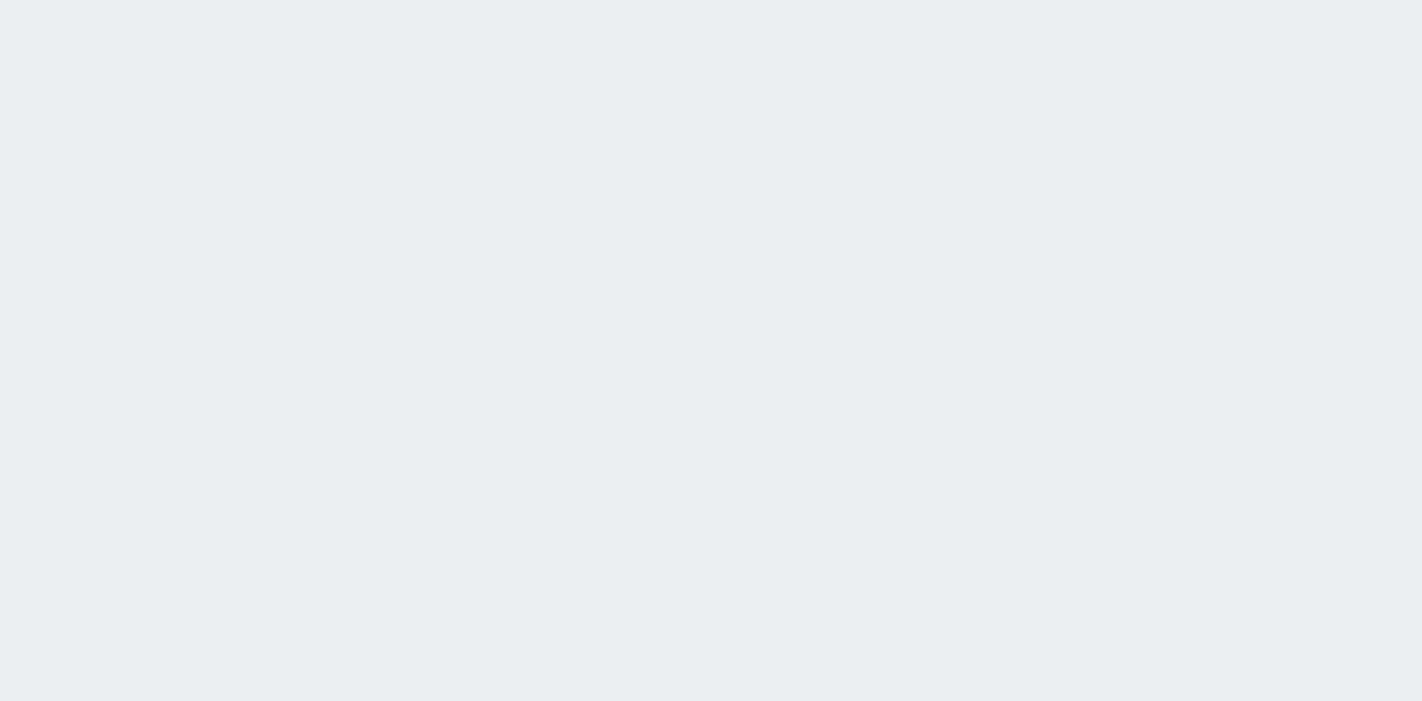 scroll, scrollTop: 0, scrollLeft: 0, axis: both 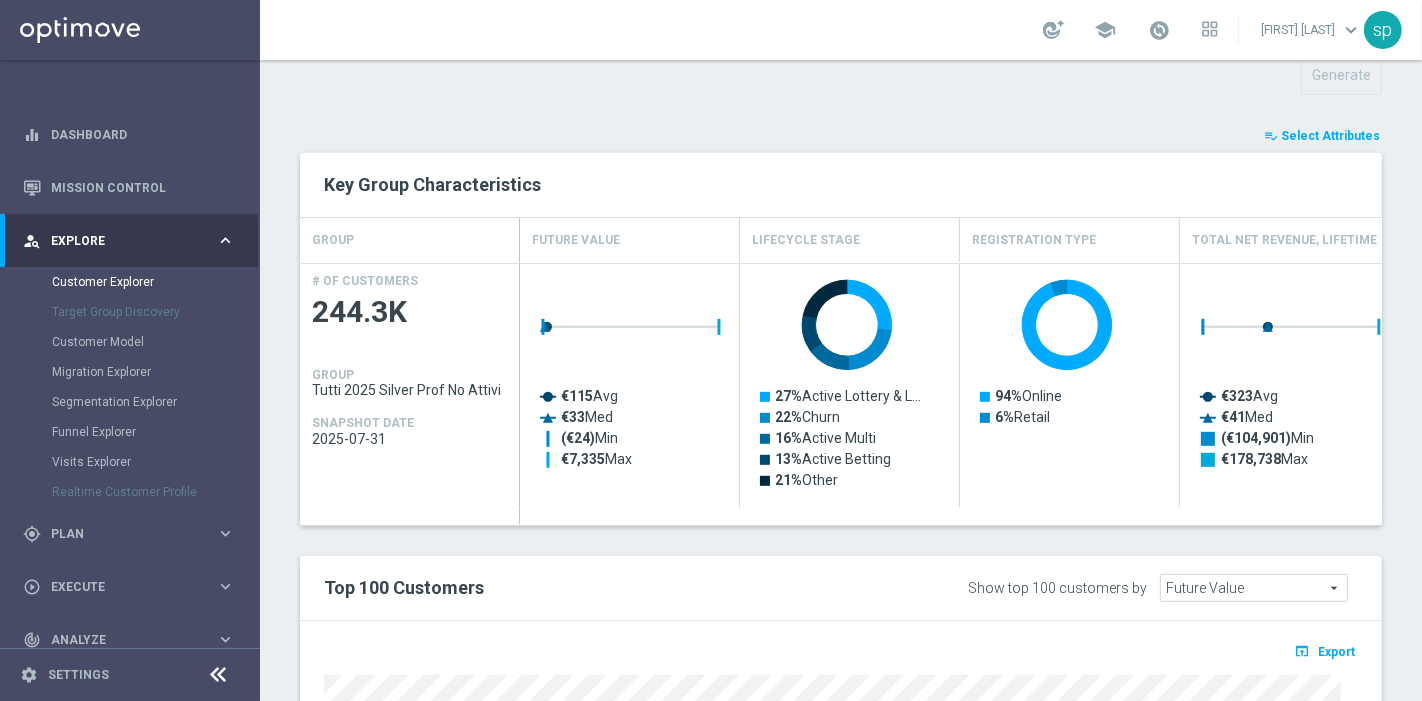 click on "Select Attributes" 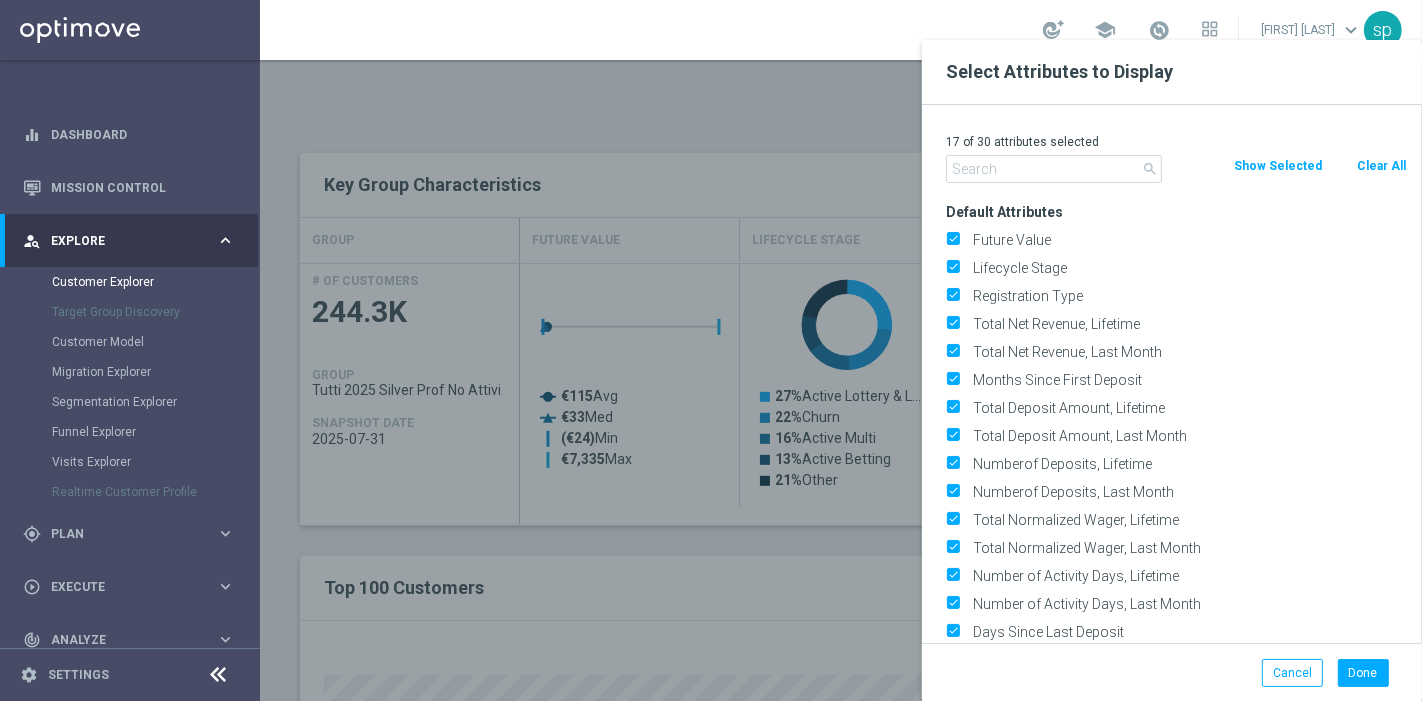 click on "Clear All" 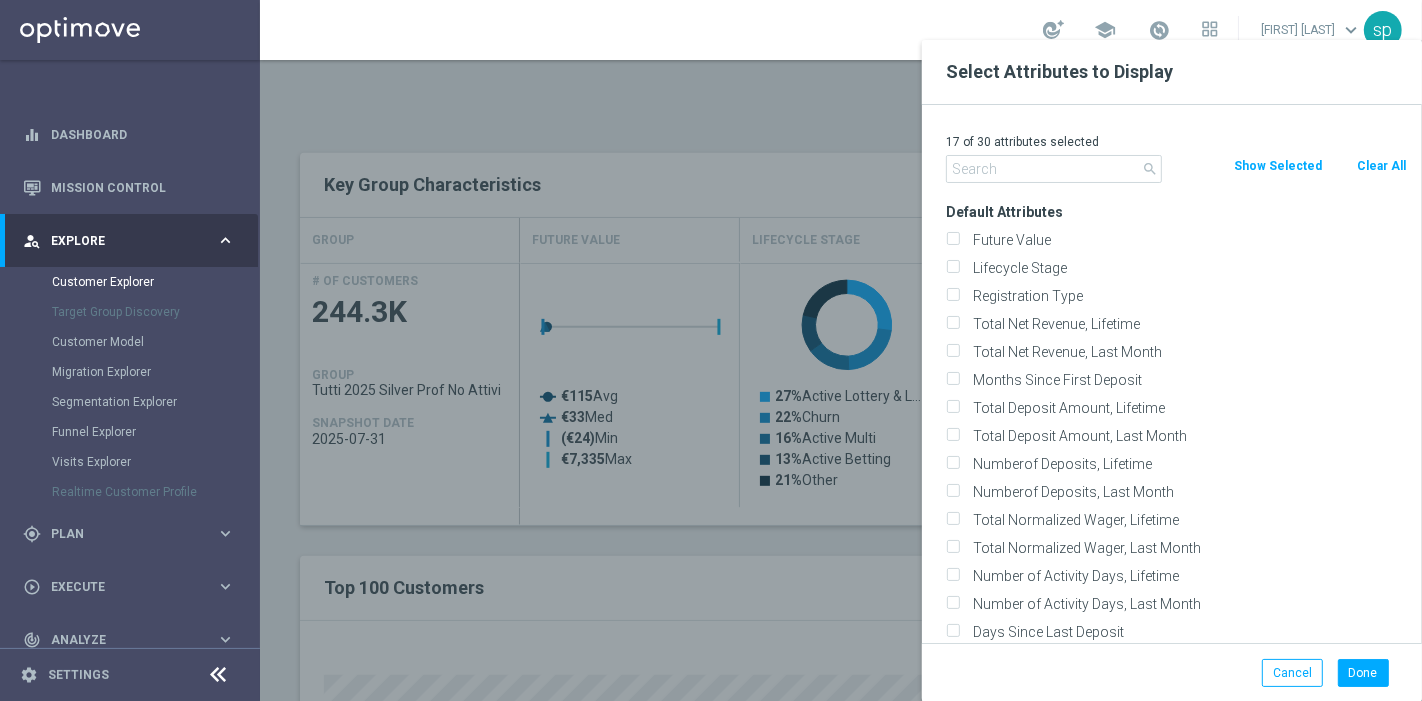 checkbox on "false" 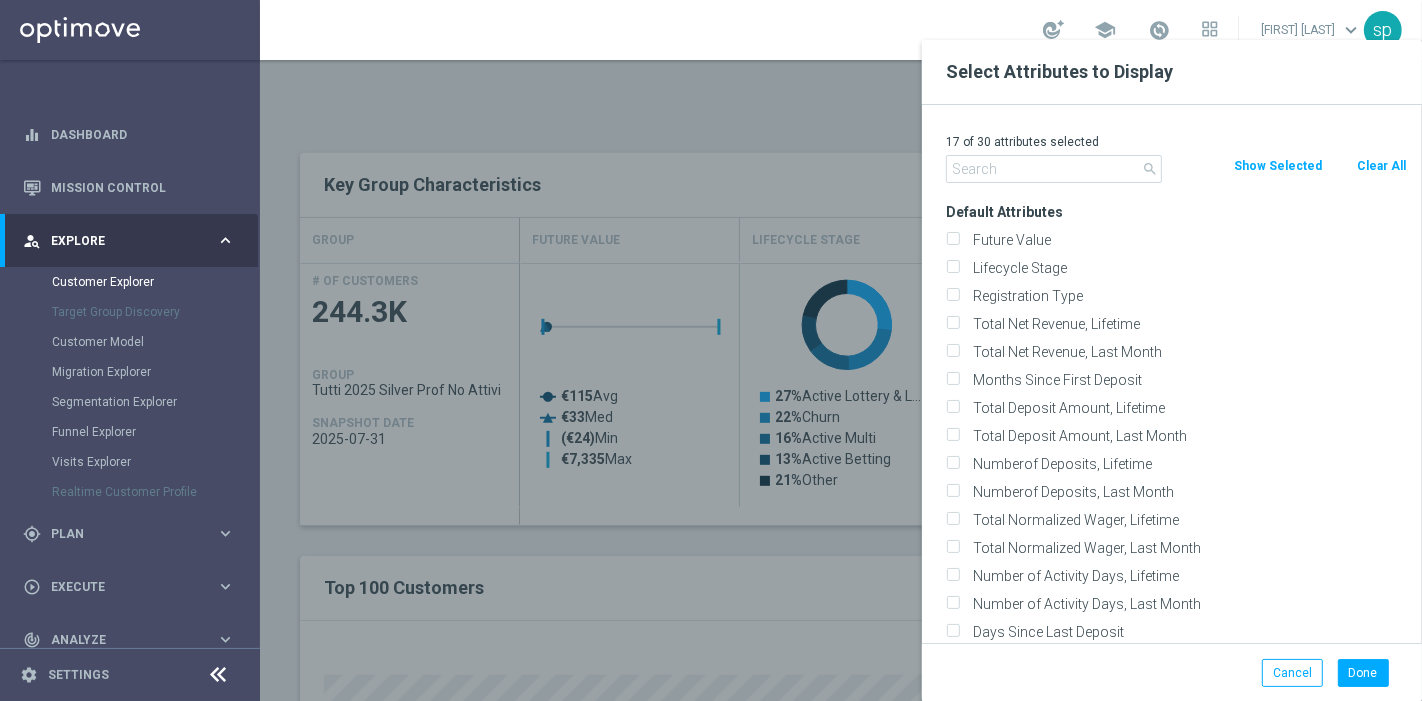 checkbox on "false" 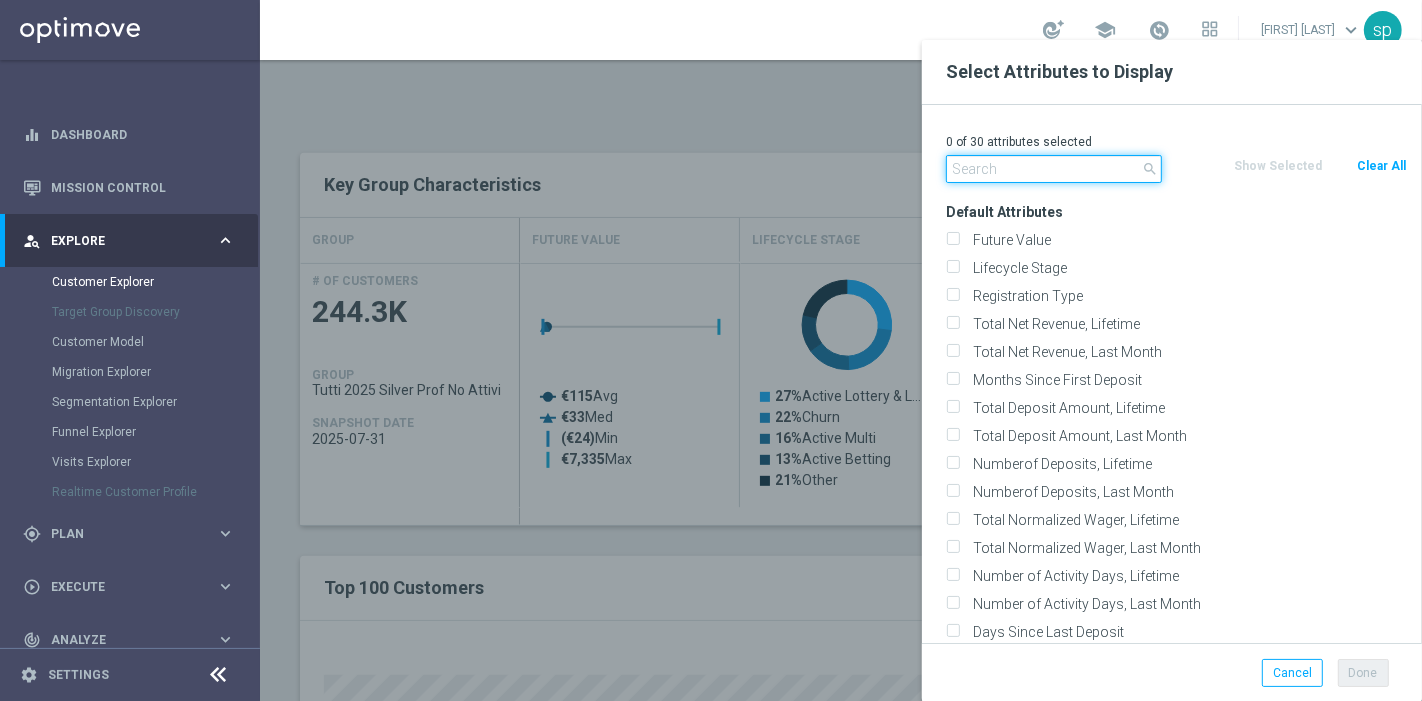 click 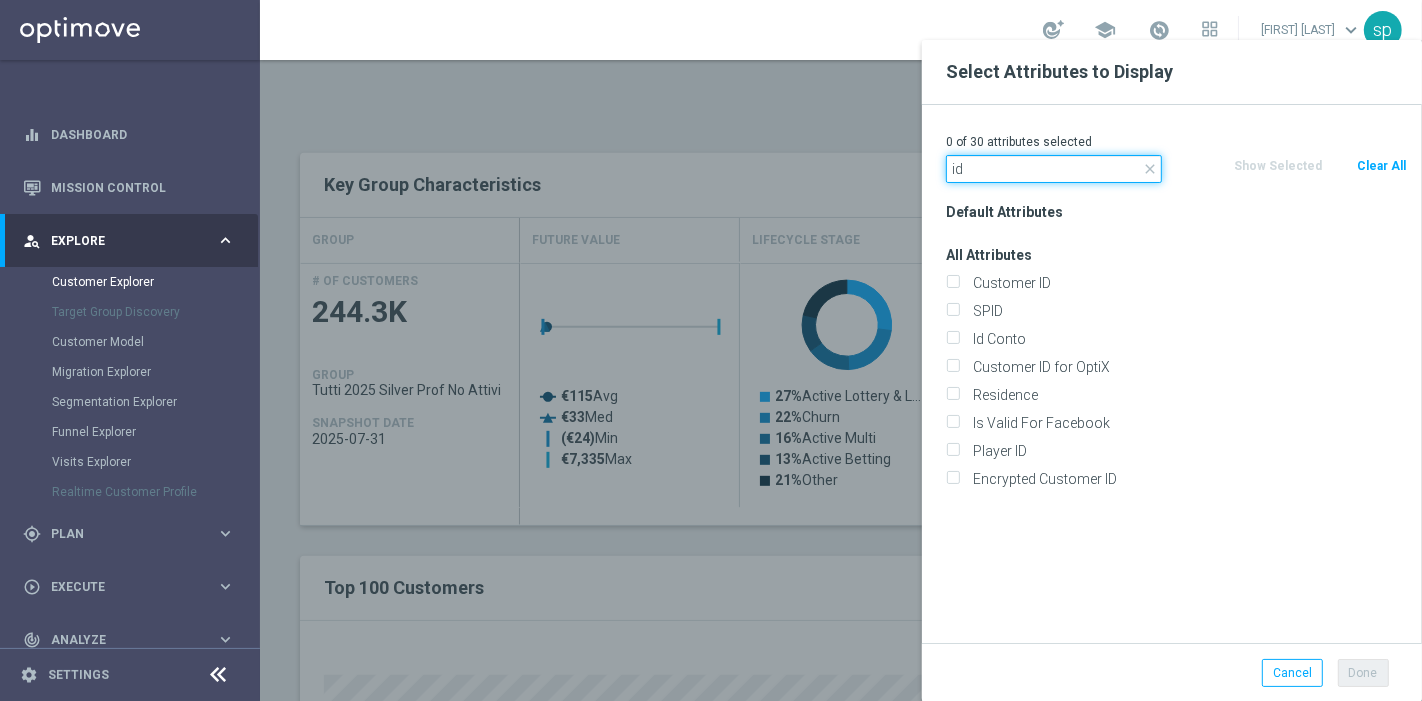 type on "id" 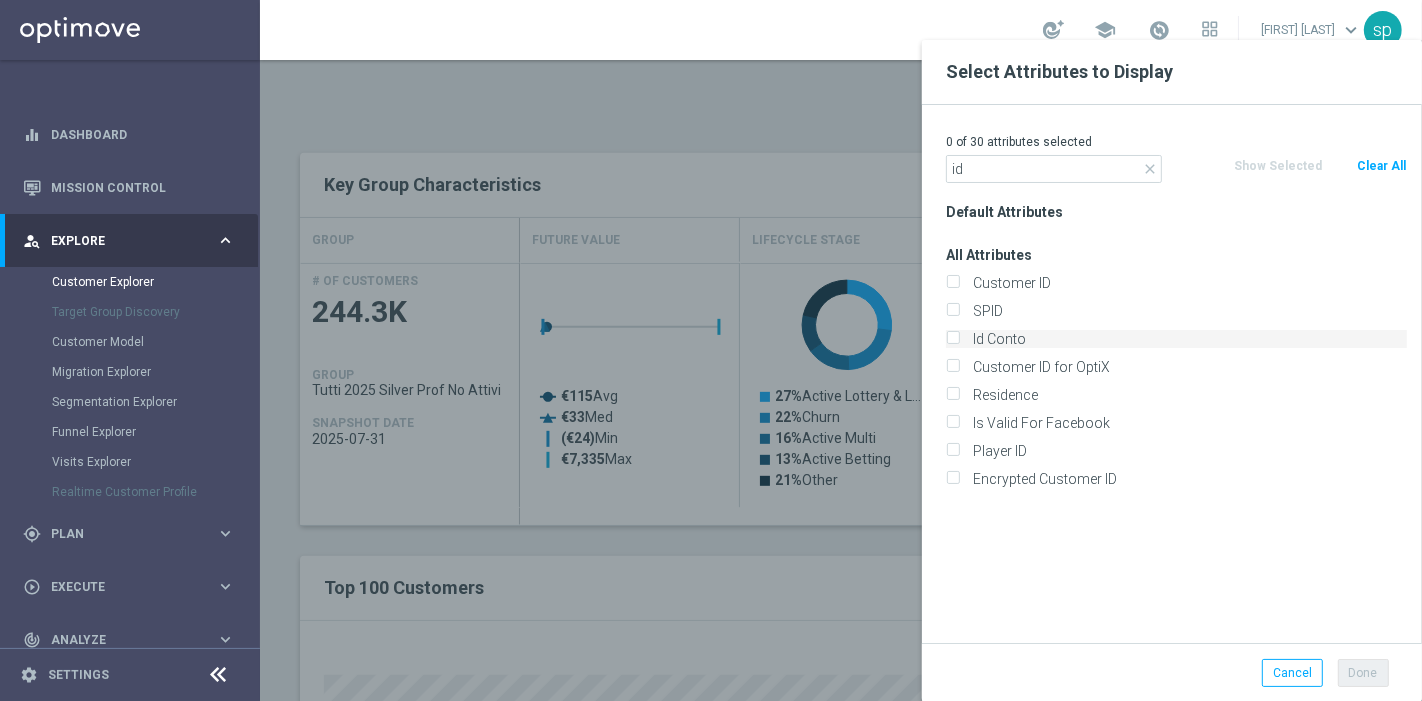 drag, startPoint x: 1039, startPoint y: 349, endPoint x: 1062, endPoint y: 336, distance: 26.41969 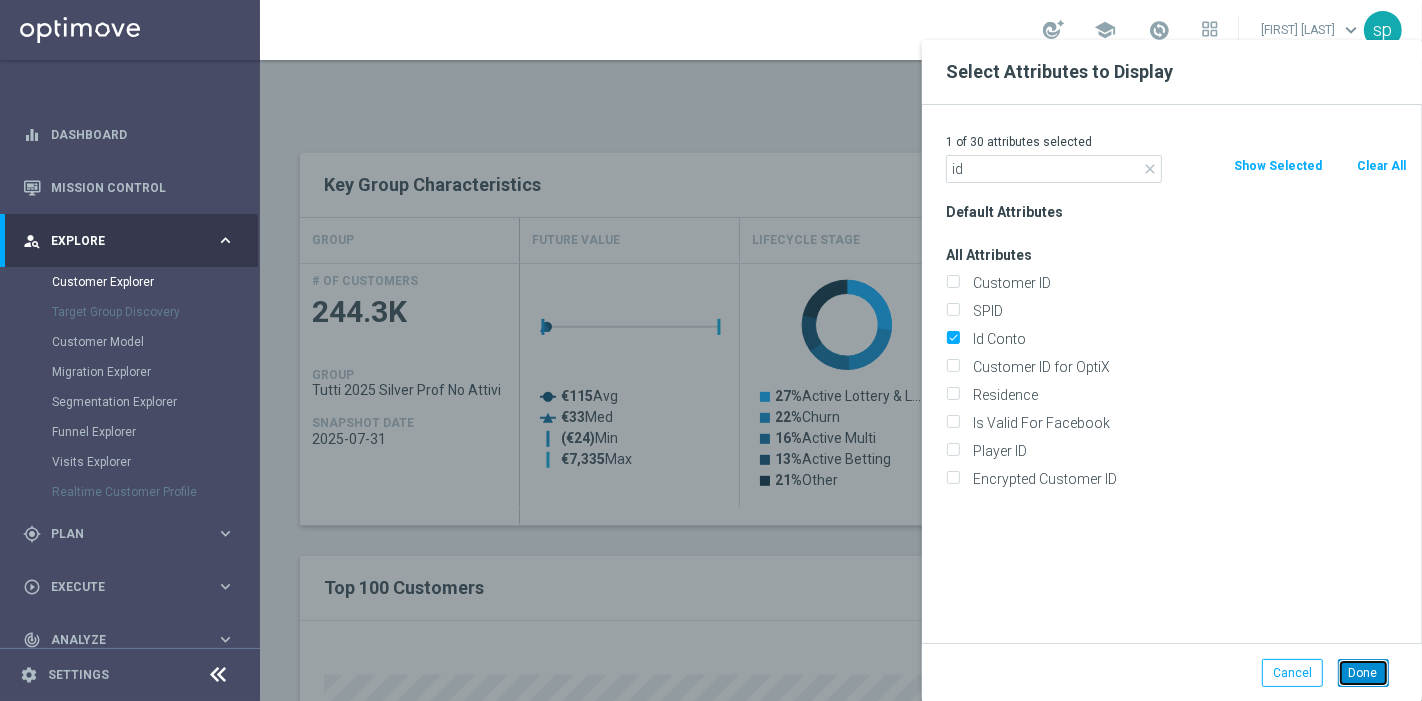 click on "Done" 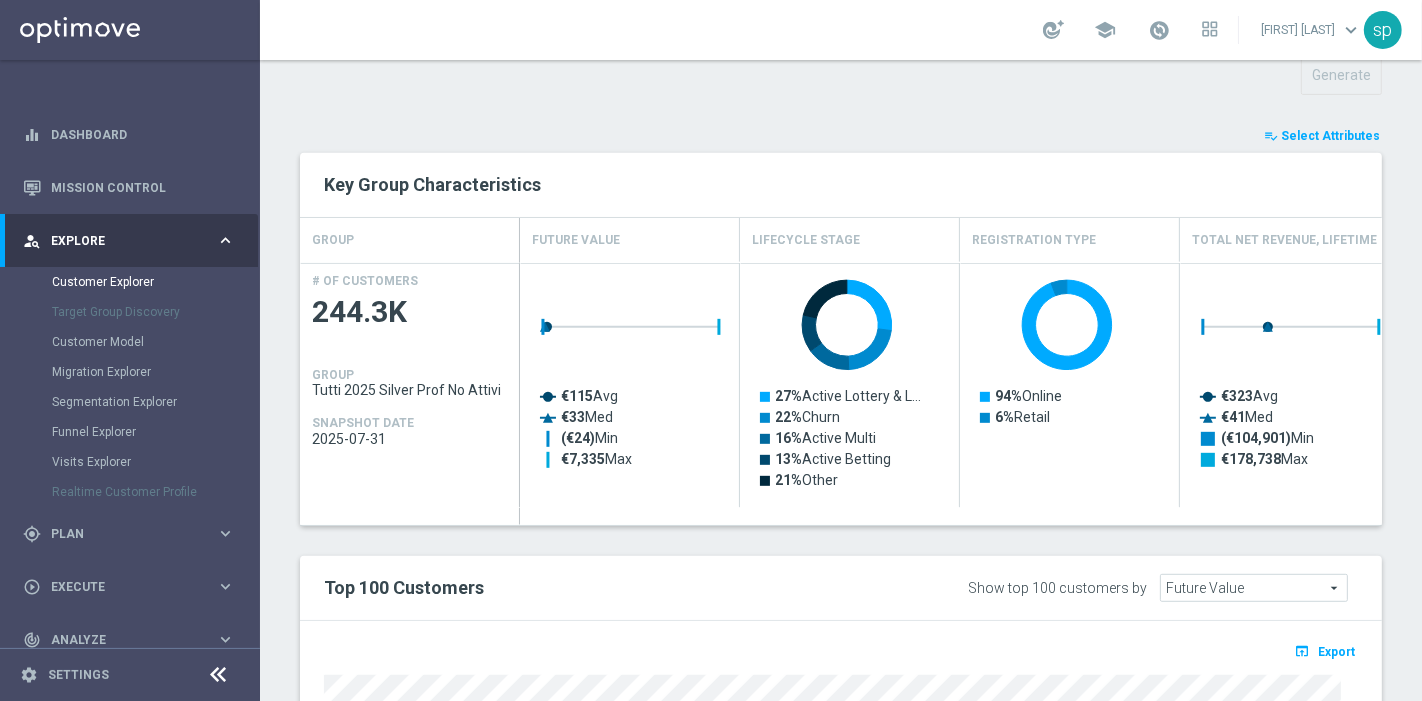 type on "Search" 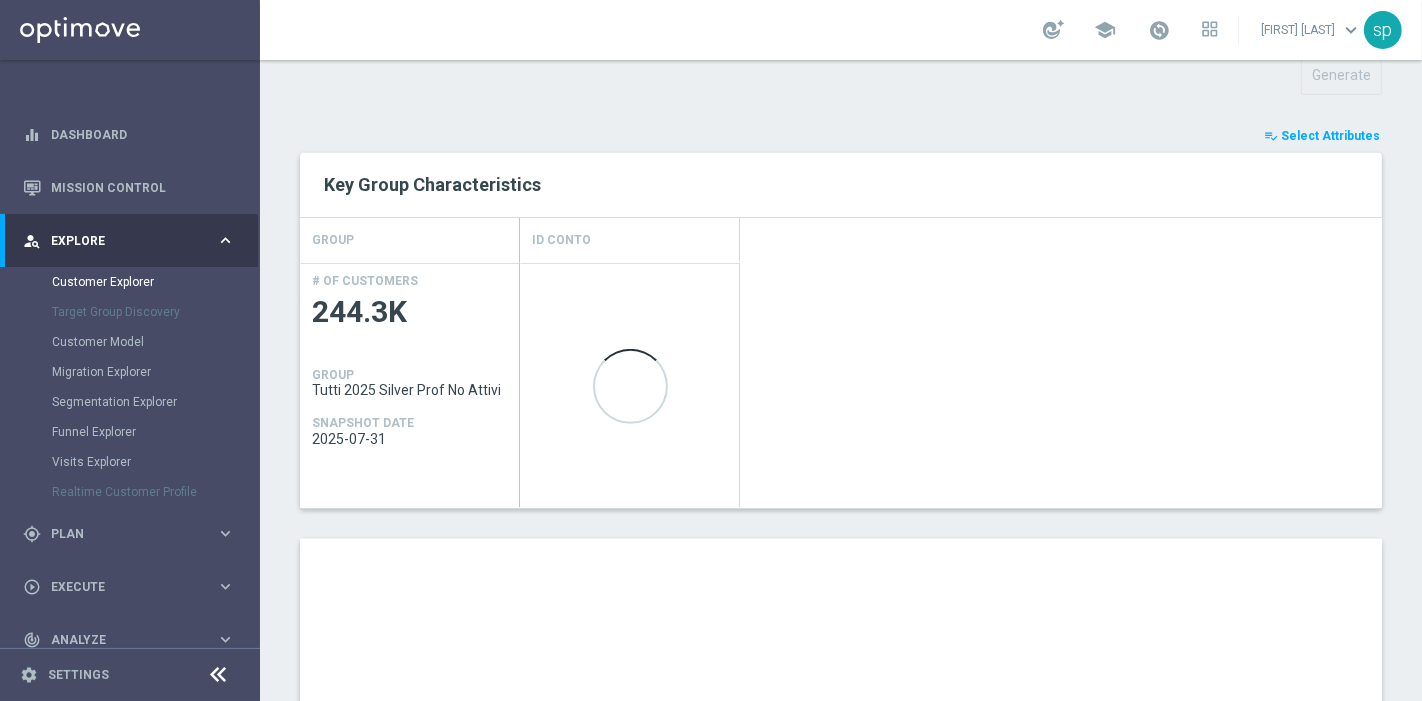 scroll, scrollTop: 1165, scrollLeft: 0, axis: vertical 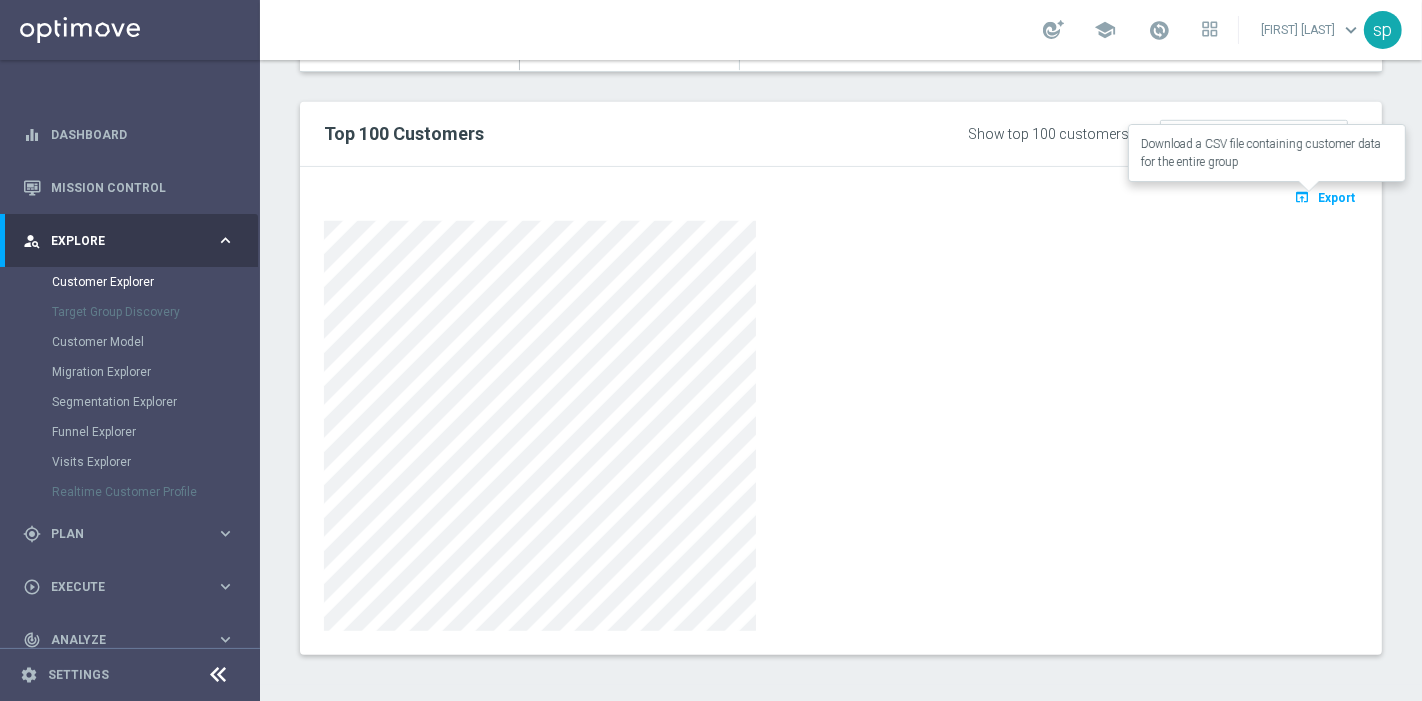 click on "open_in_browser
Export" 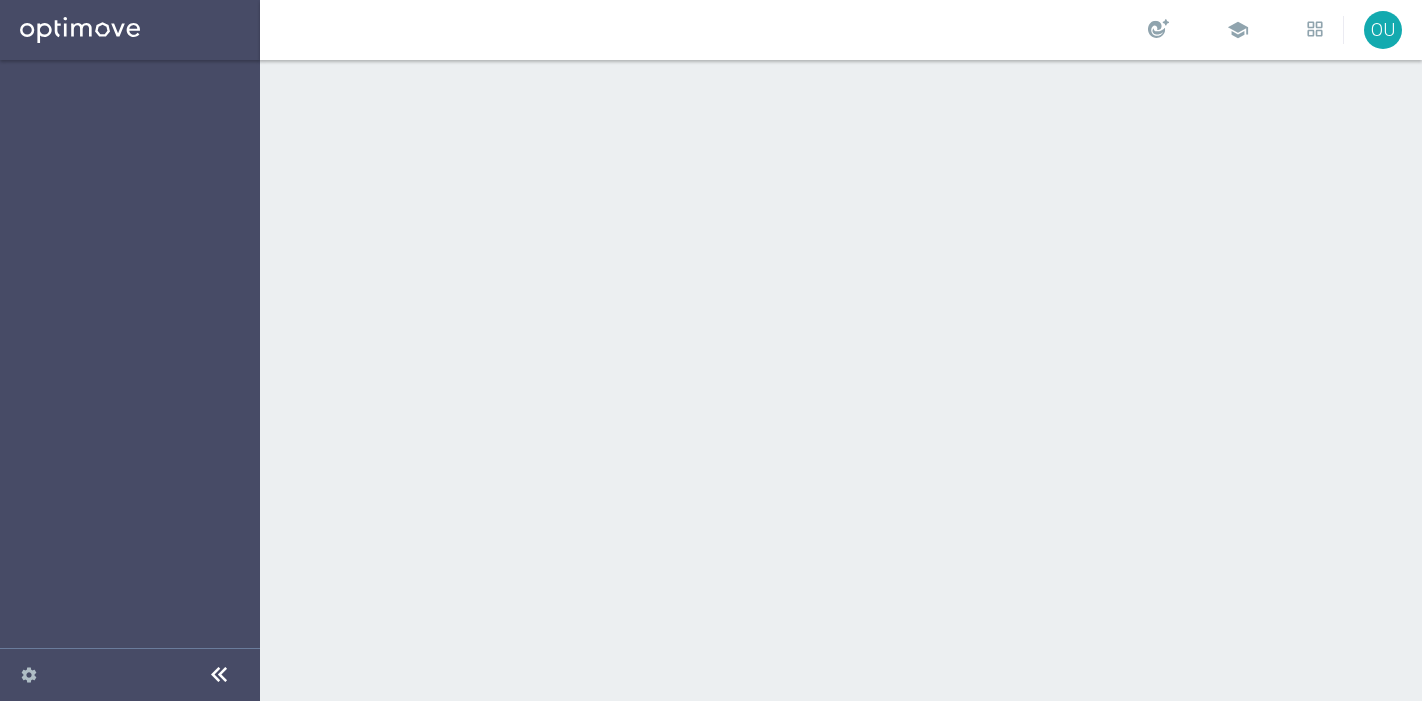 scroll, scrollTop: 0, scrollLeft: 0, axis: both 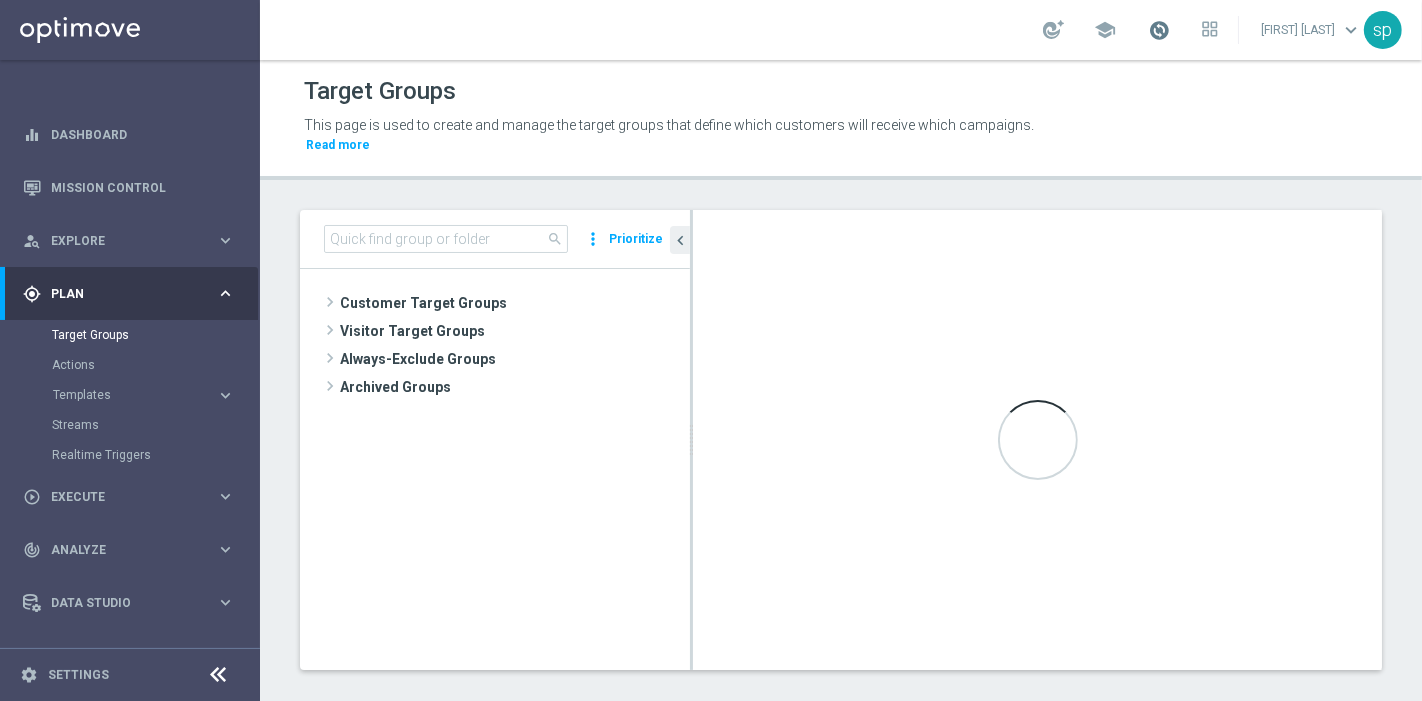 click at bounding box center (1159, 30) 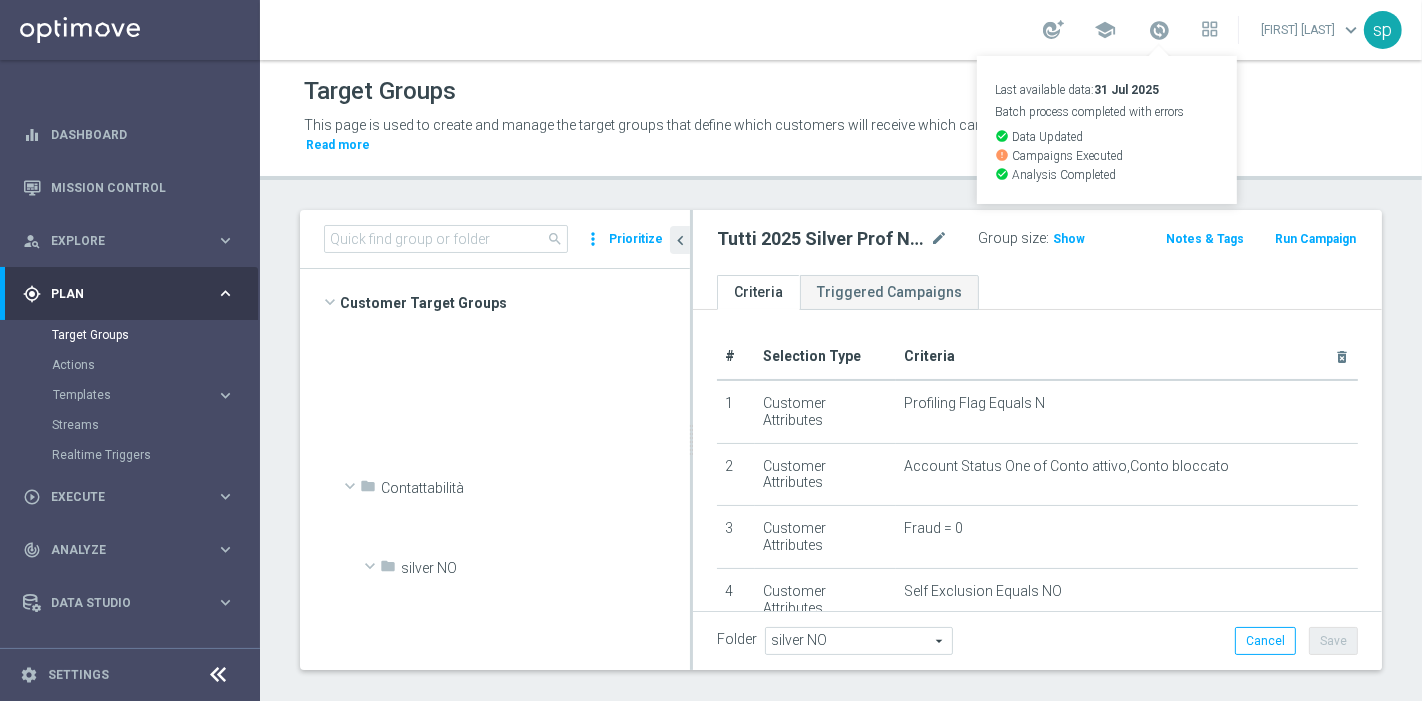 scroll, scrollTop: 4323, scrollLeft: 0, axis: vertical 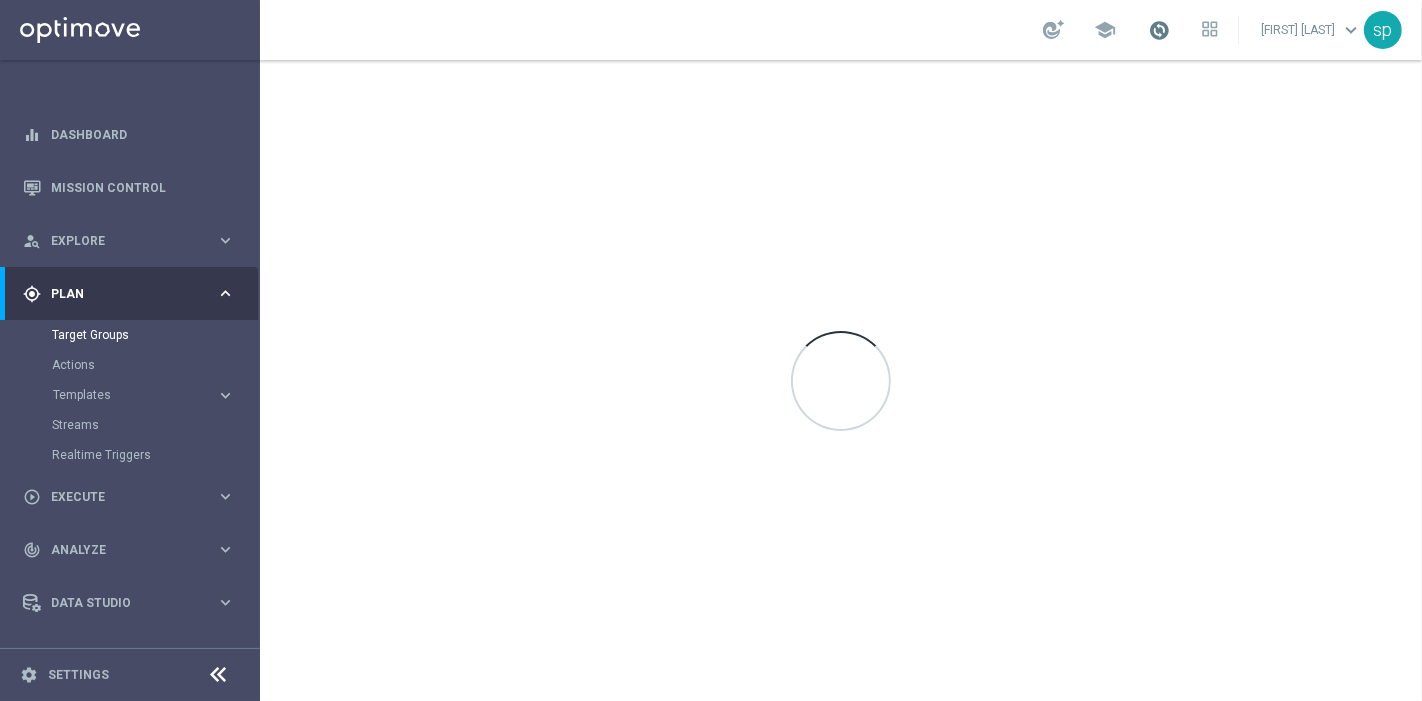 click at bounding box center (1159, 30) 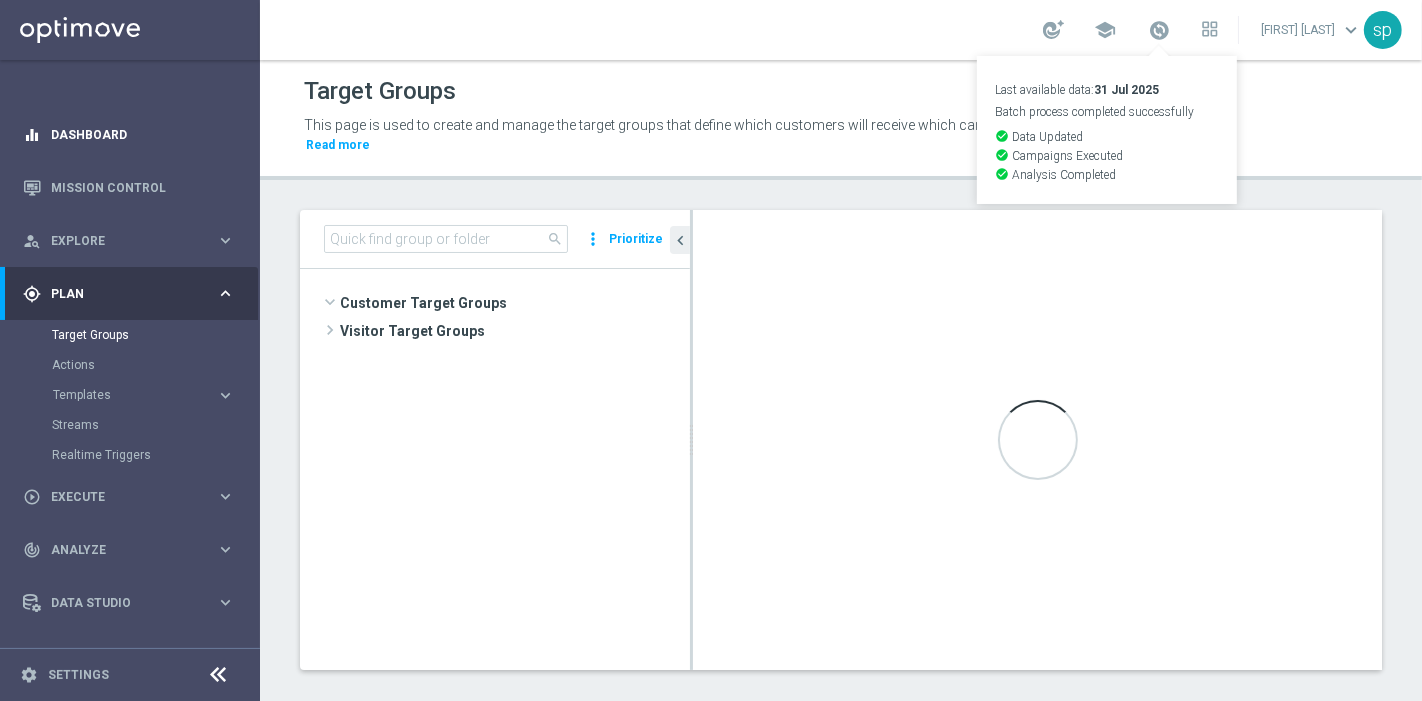 scroll, scrollTop: 4323, scrollLeft: 0, axis: vertical 